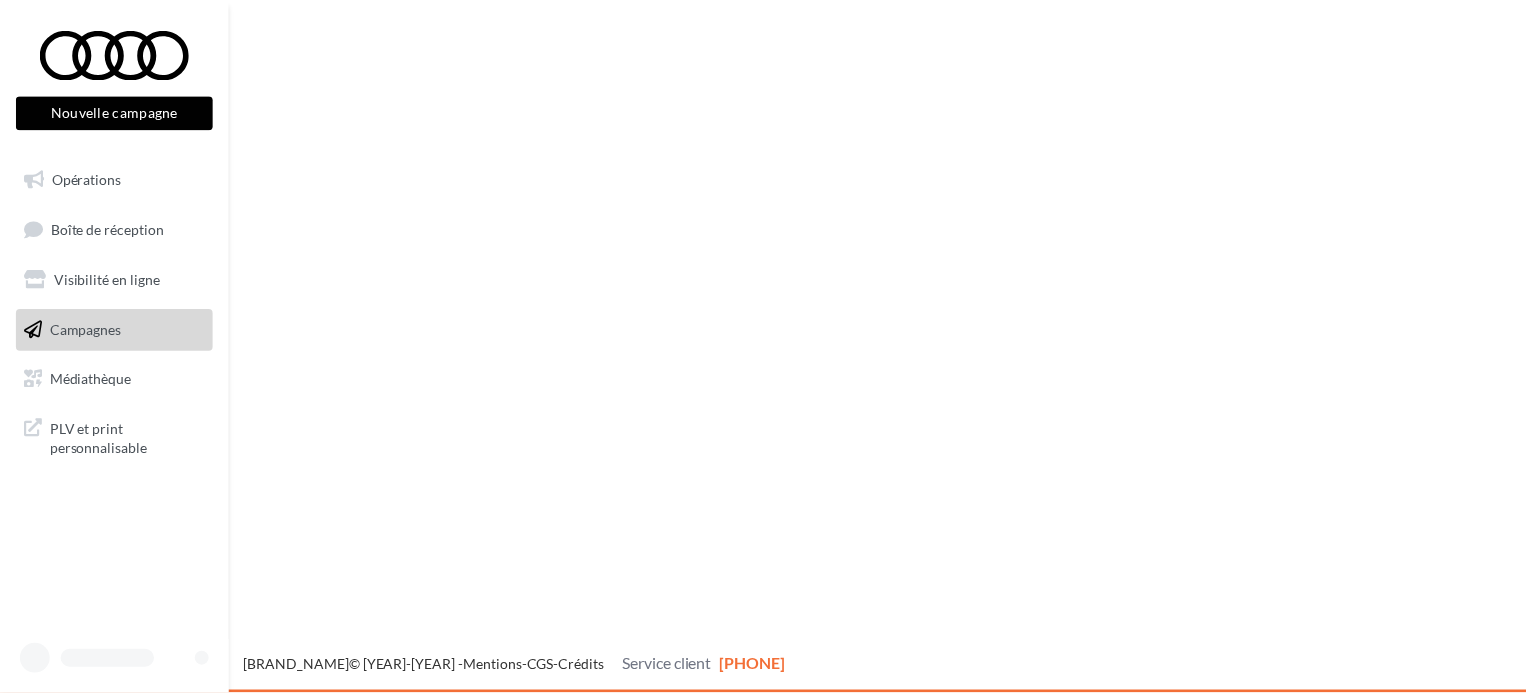 scroll, scrollTop: 0, scrollLeft: 0, axis: both 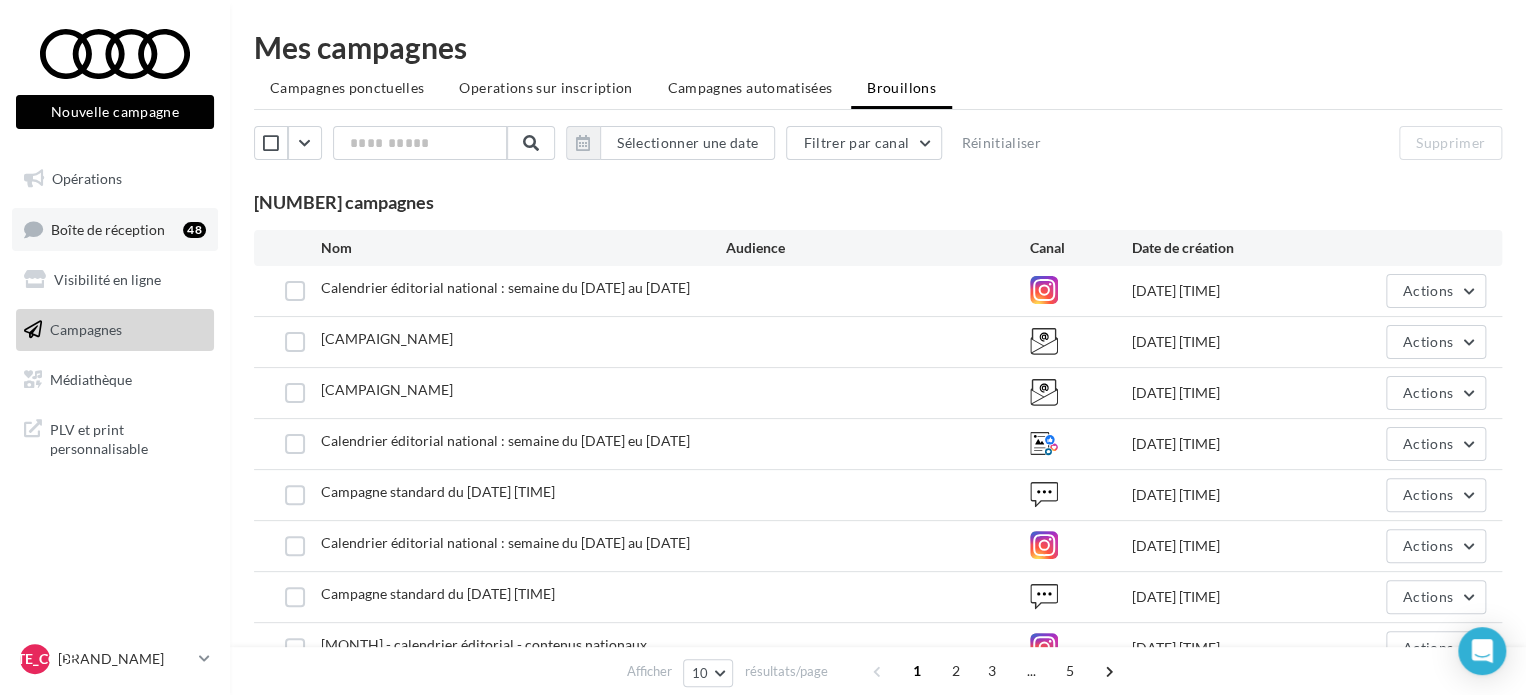 click on "Boîte de réception
48" at bounding box center (115, 229) 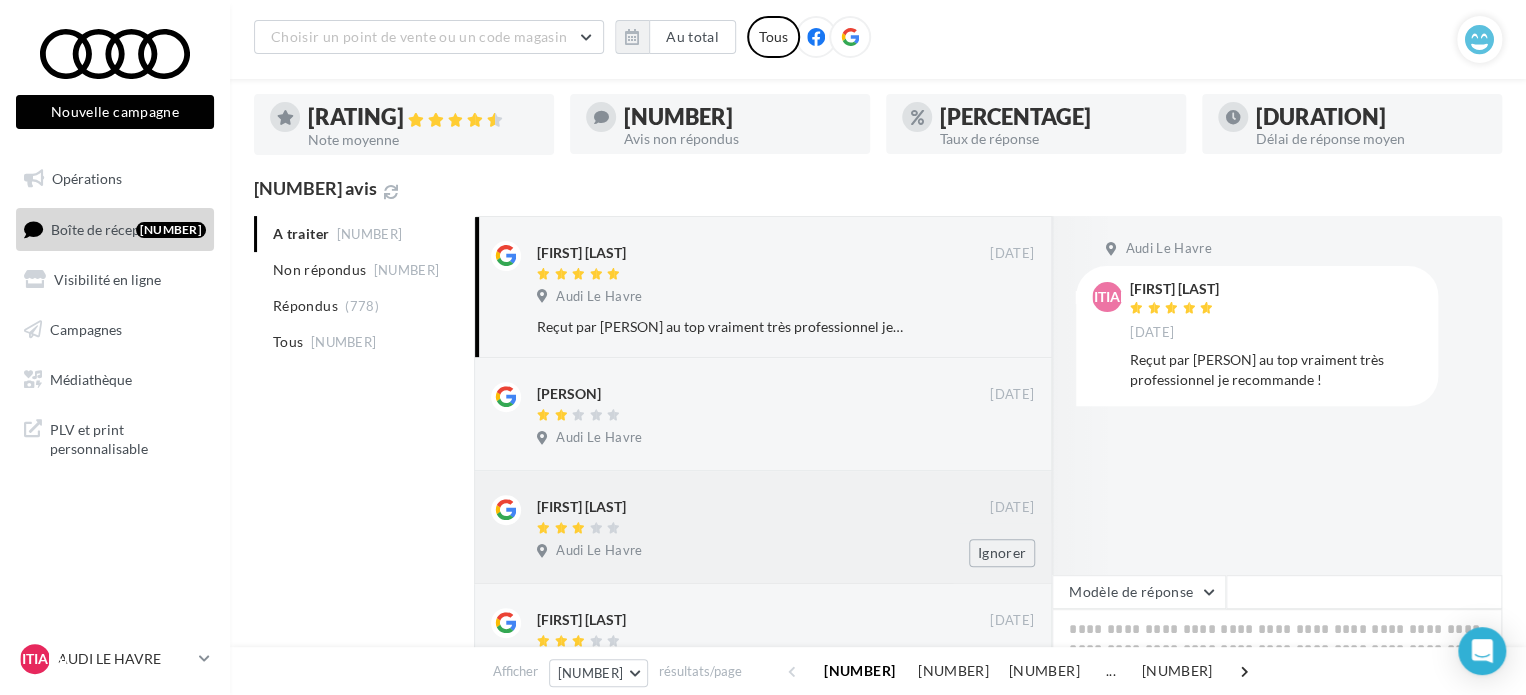 scroll, scrollTop: 100, scrollLeft: 0, axis: vertical 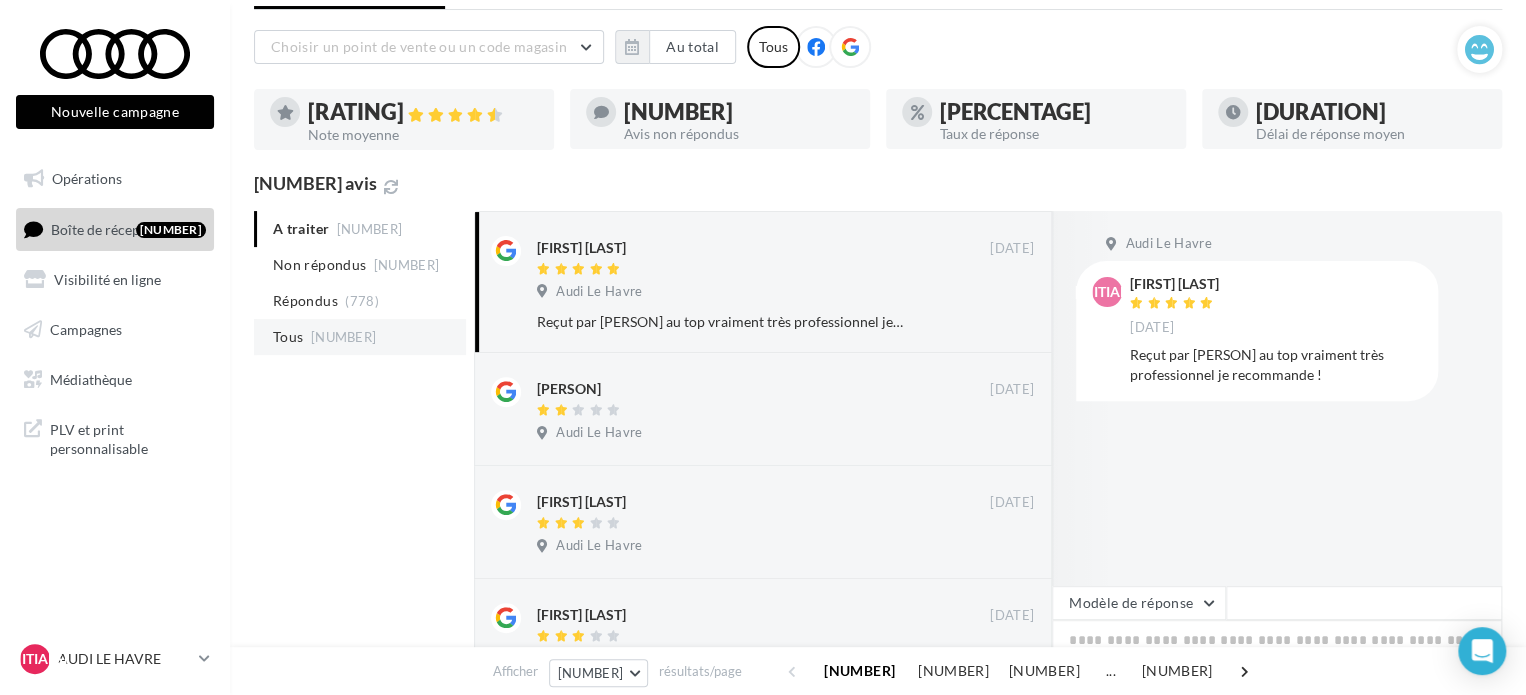 click on "Tous" at bounding box center (319, 265) 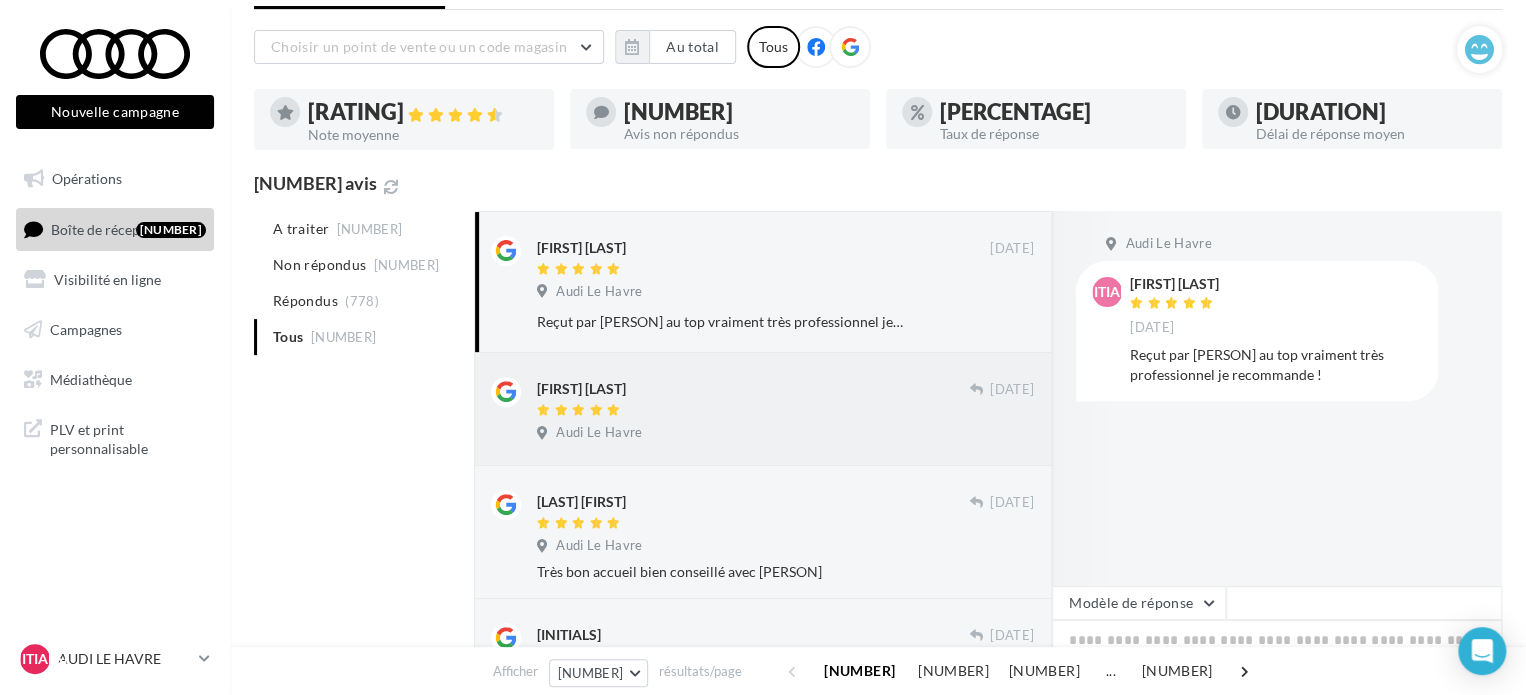 click on "[FIRST] [LAST]
[DATE]
Audi Le Havre" at bounding box center [785, 413] 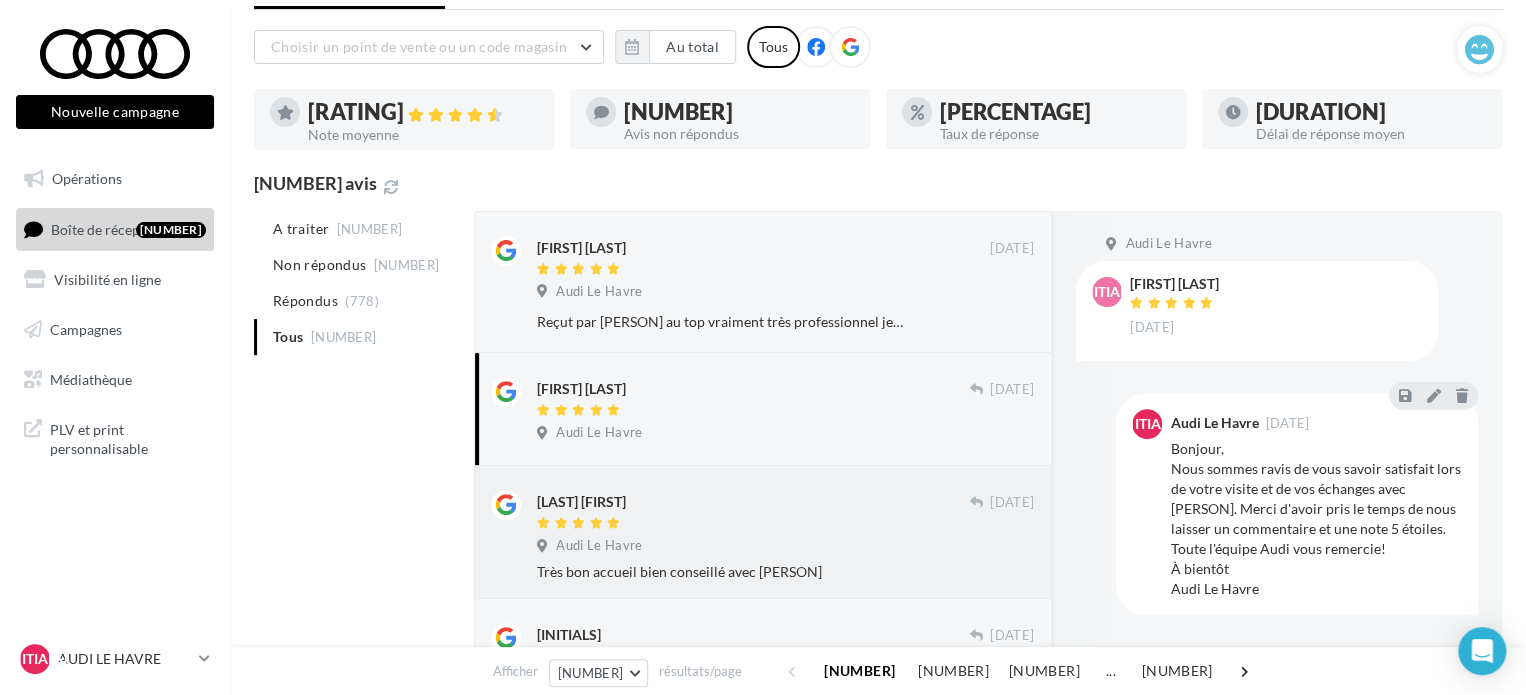 click on "Très bon accueil bien conseillé avec [PERSON]" at bounding box center (785, 572) 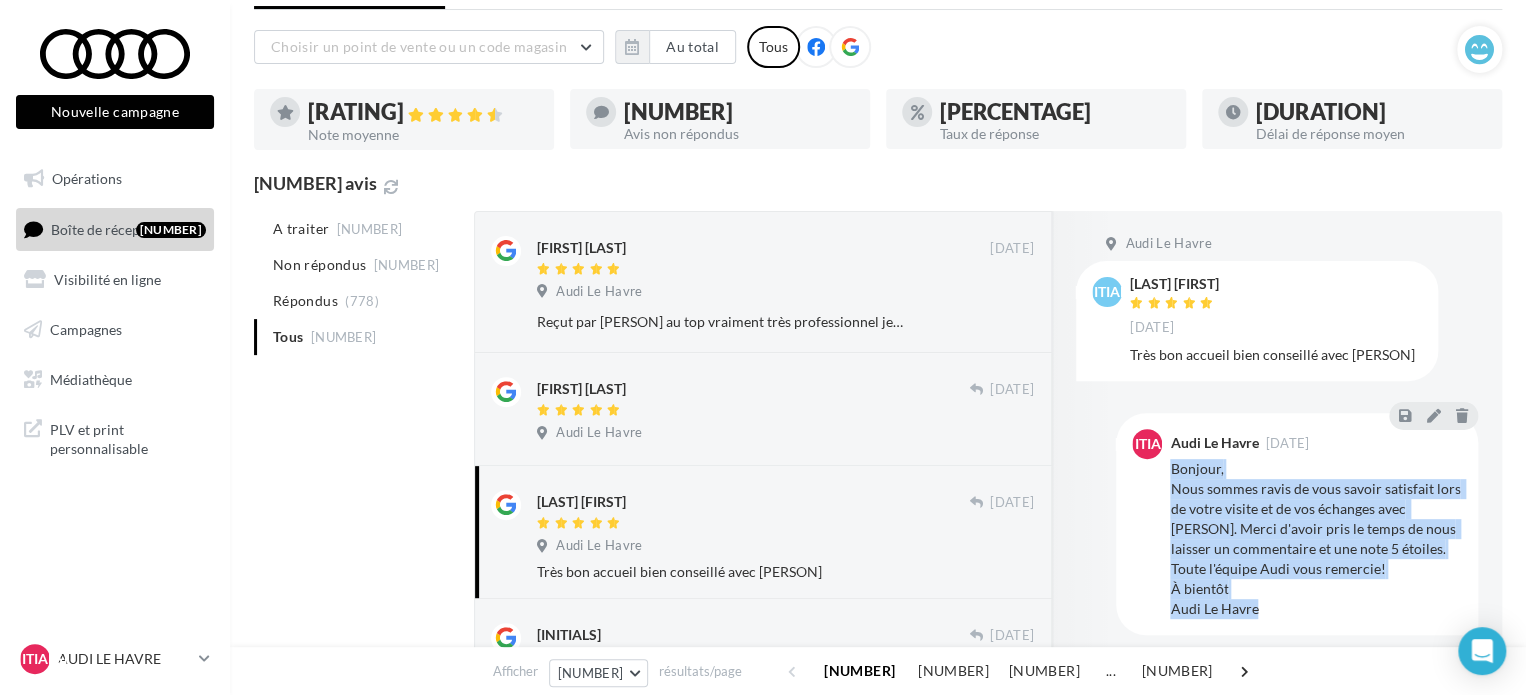 drag, startPoint x: 1254, startPoint y: 614, endPoint x: 1171, endPoint y: 459, distance: 175.82378 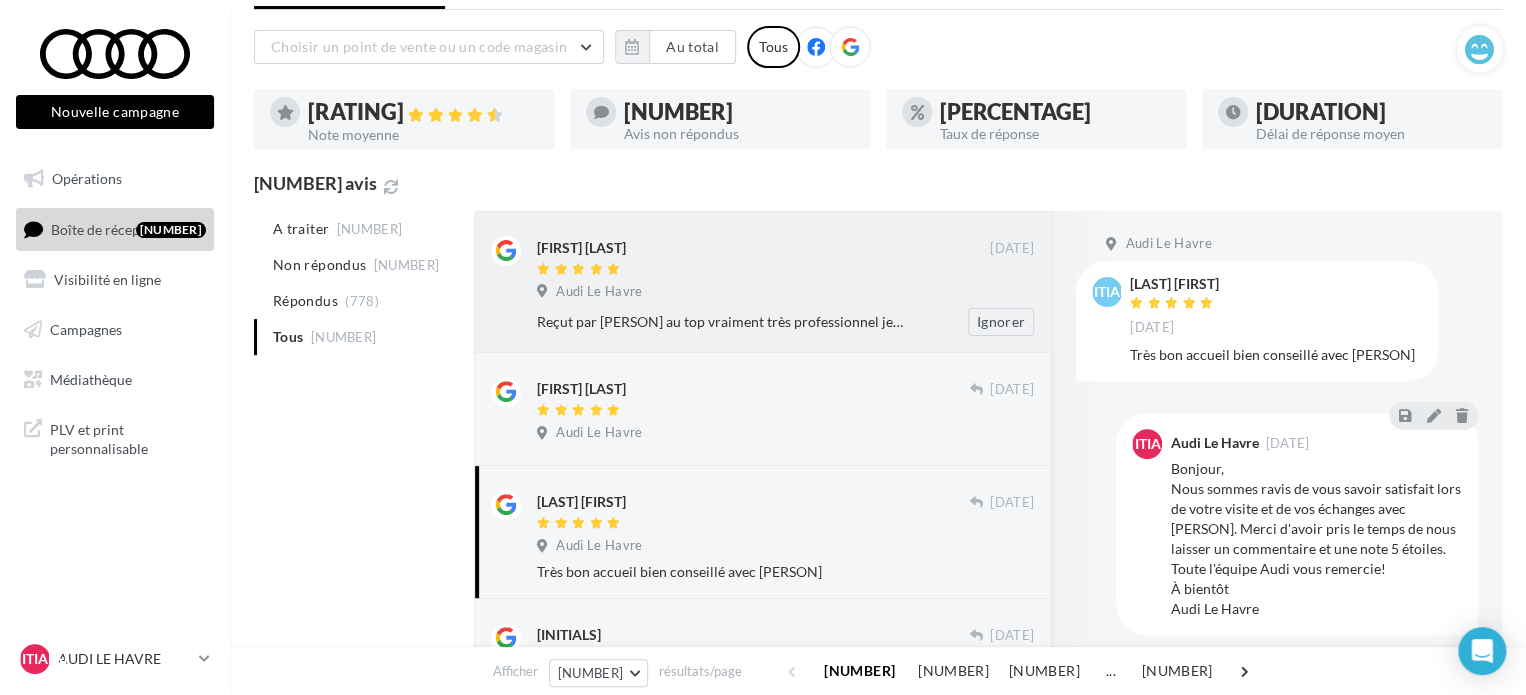 click on "Reçut par [PERSON] au top vraiment très professionnel je recommande !" at bounding box center (720, 322) 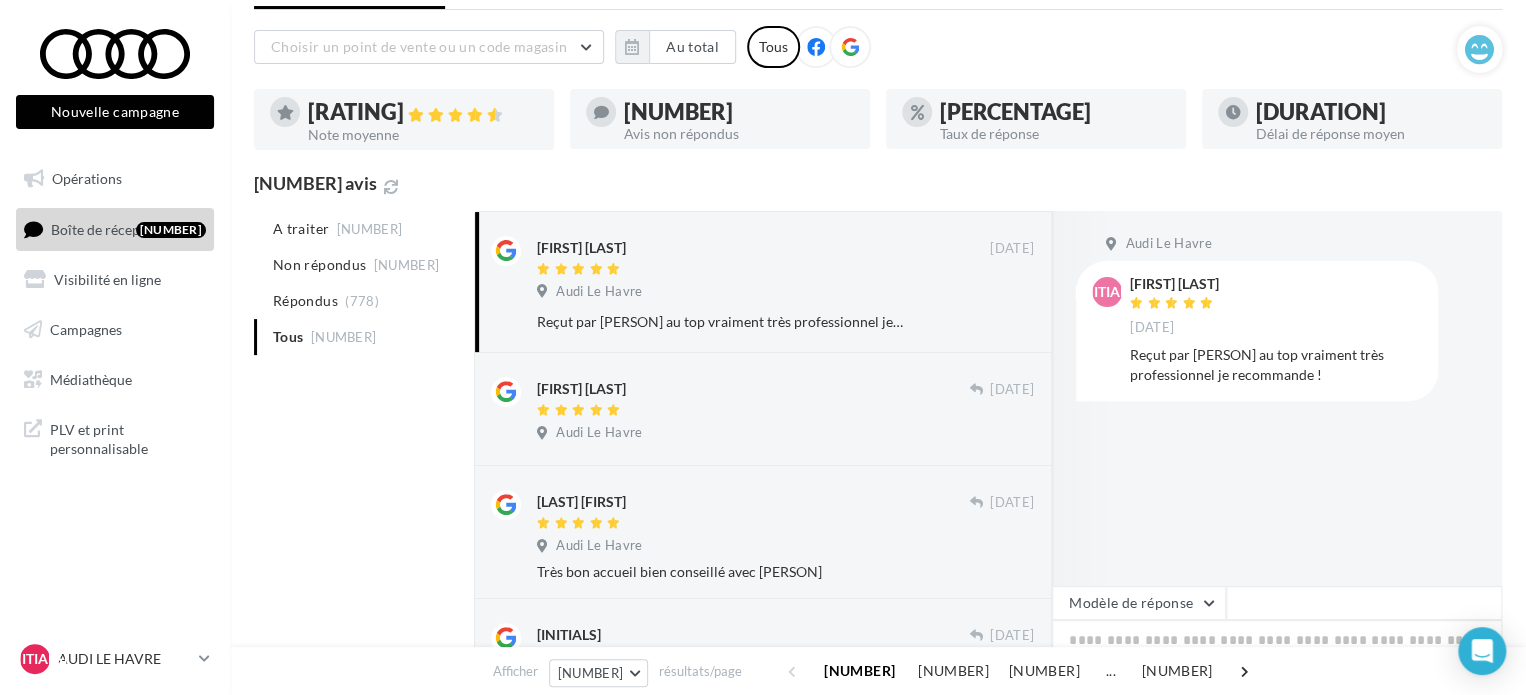 click on "Afficher   10         5     10     25     50         résultats/page     1     2 3   ...   83" at bounding box center [878, 671] 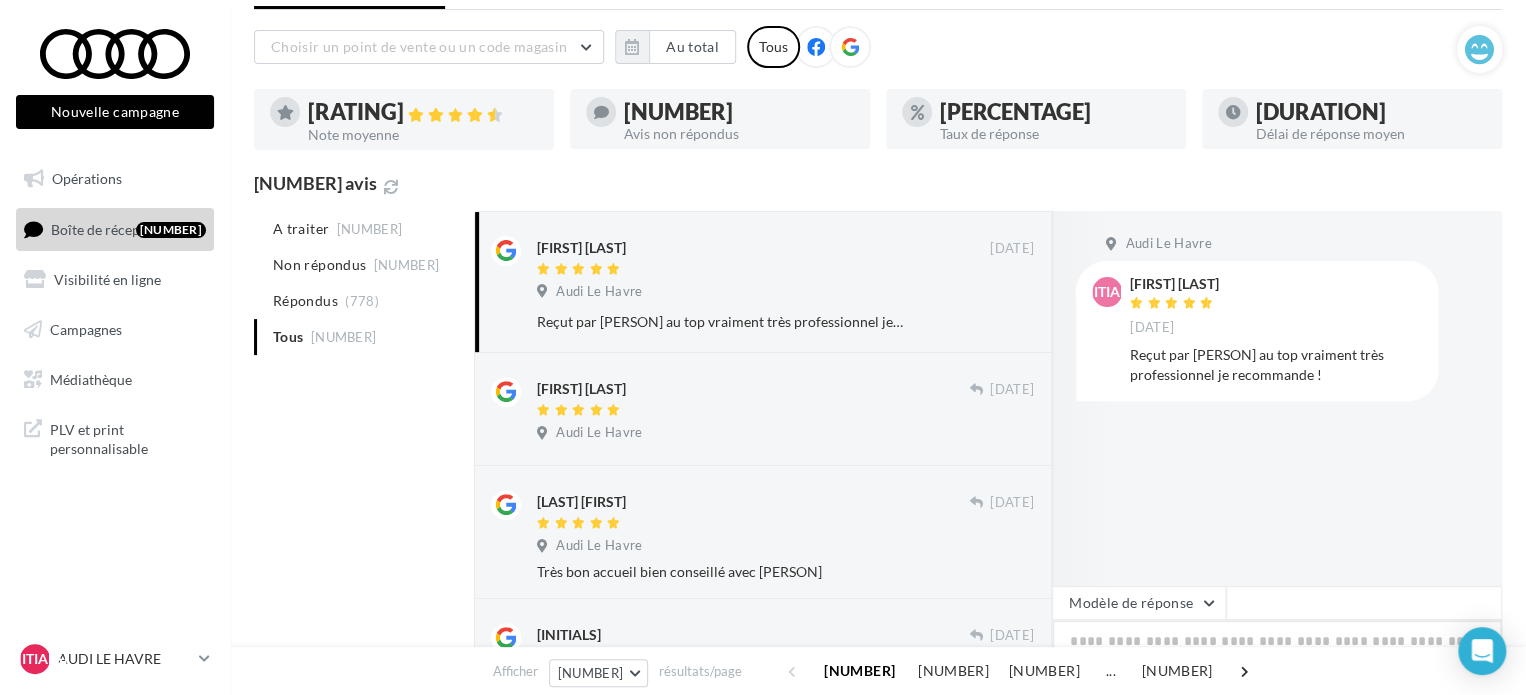 click at bounding box center (1277, 682) 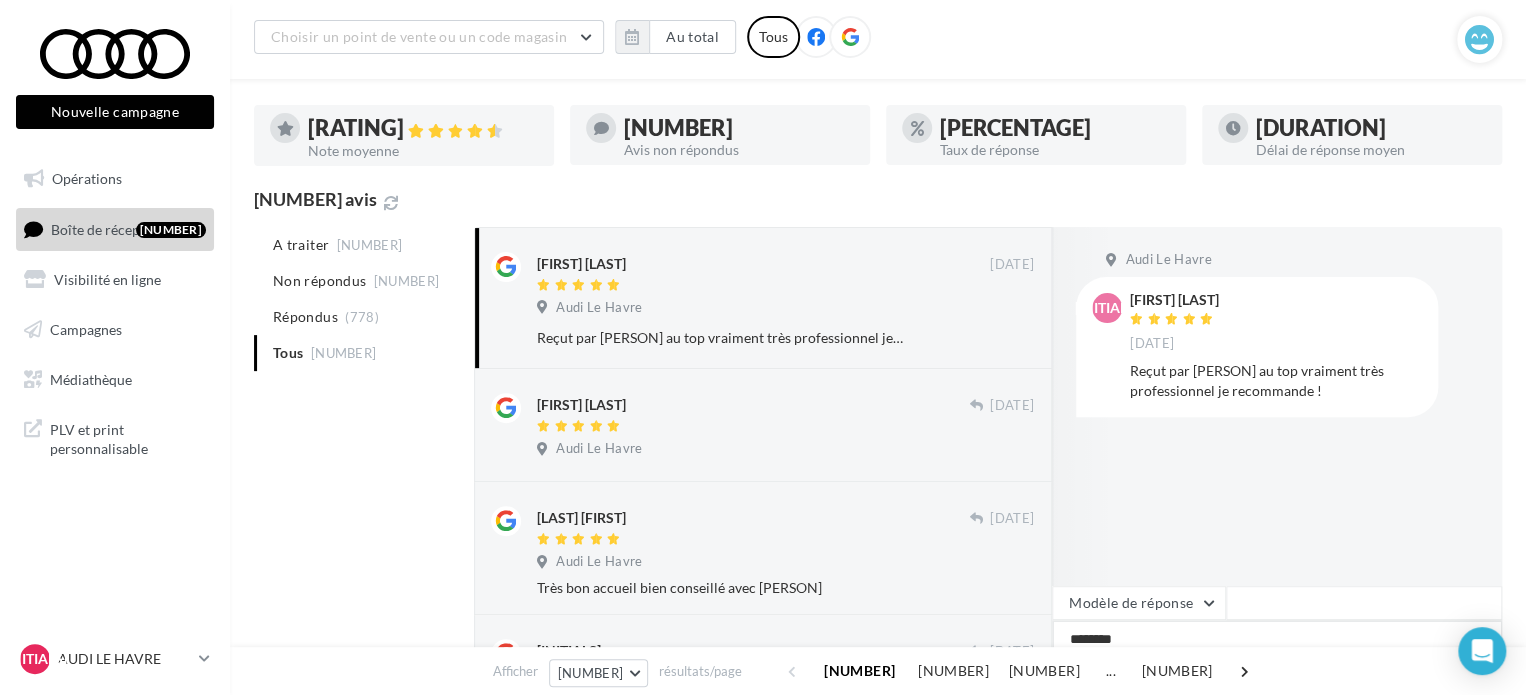 scroll, scrollTop: 146, scrollLeft: 0, axis: vertical 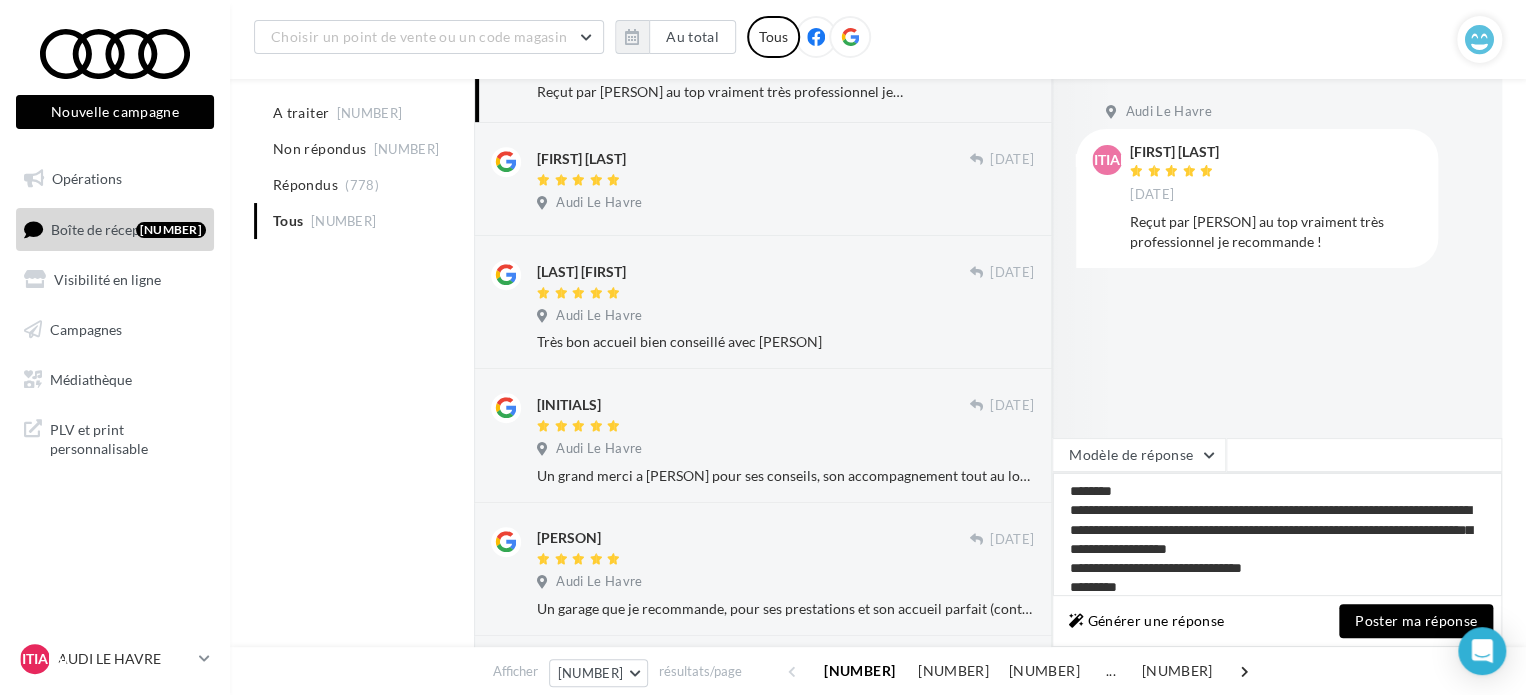drag, startPoint x: 1063, startPoint y: 503, endPoint x: 1259, endPoint y: 527, distance: 197.46393 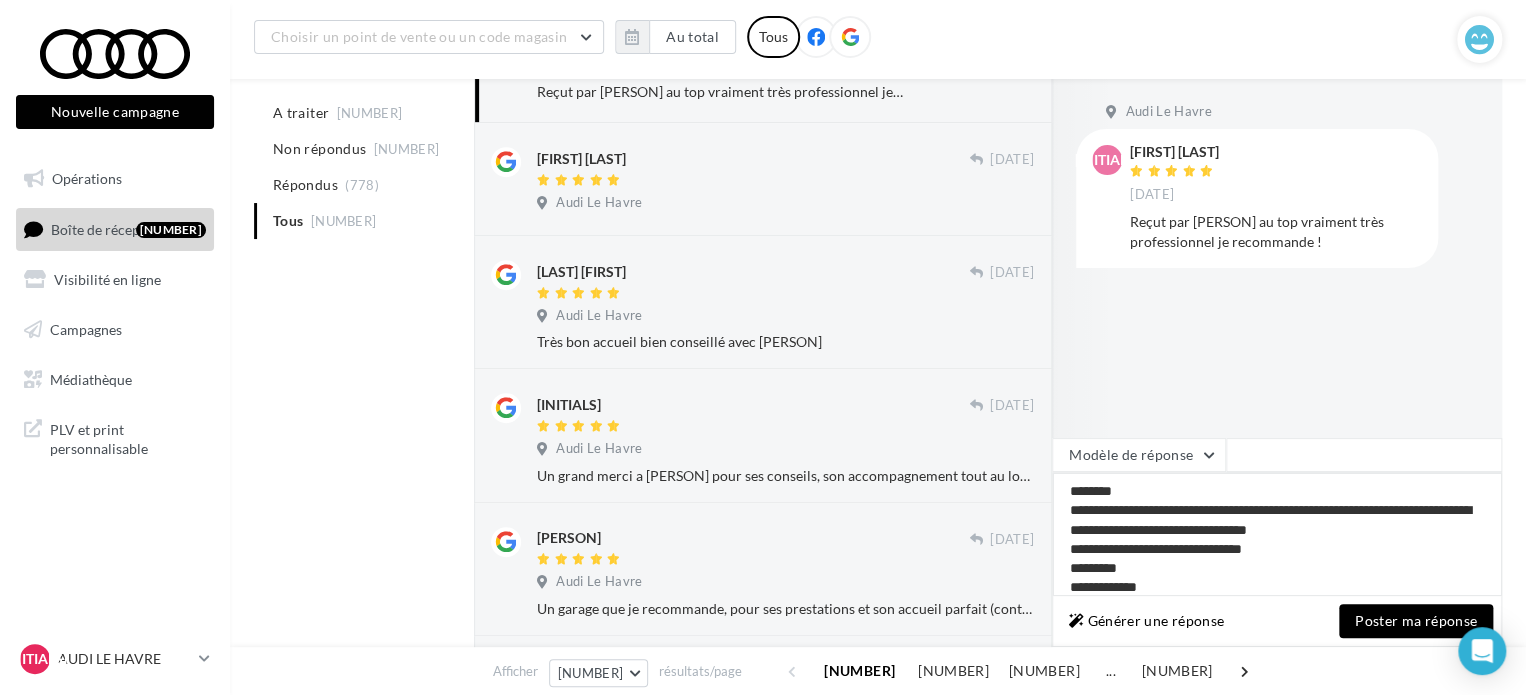 type on "**********" 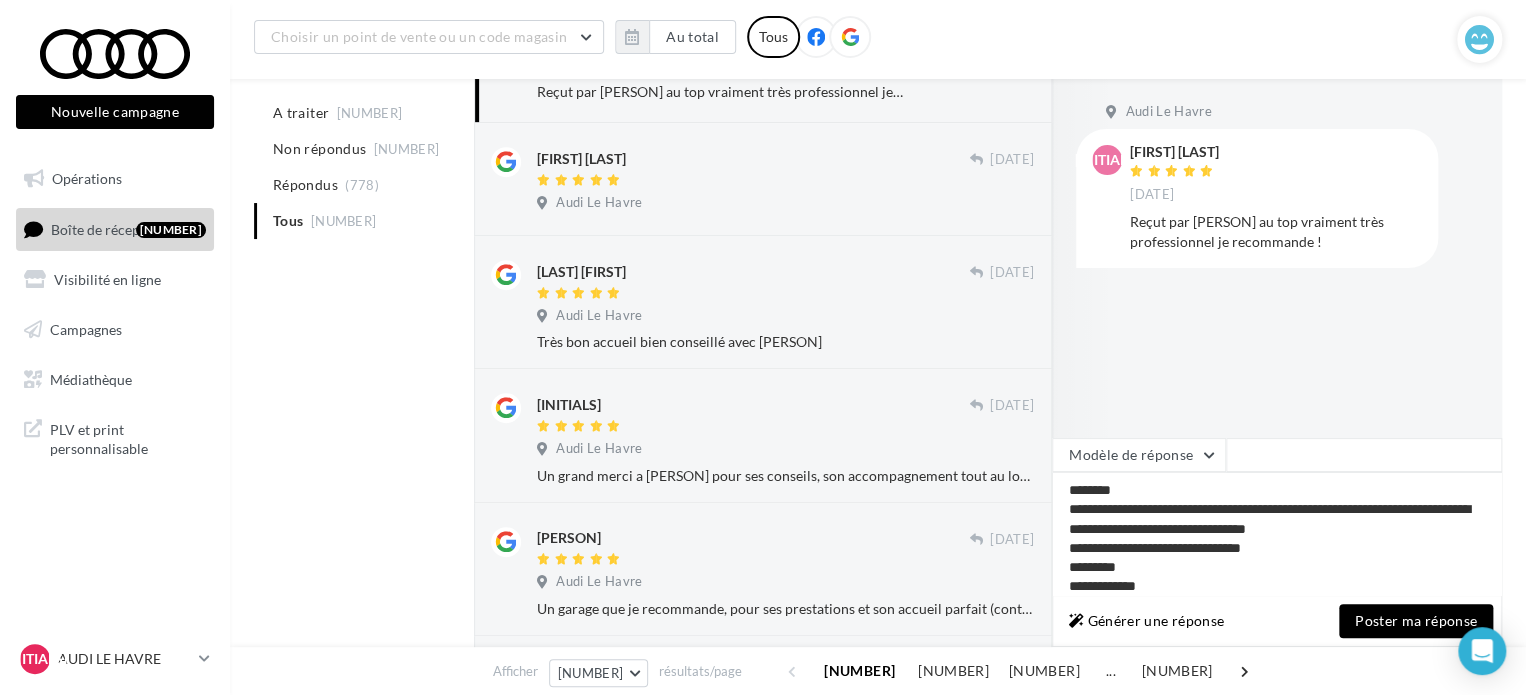 click on "Poster ma réponse" at bounding box center (1416, 621) 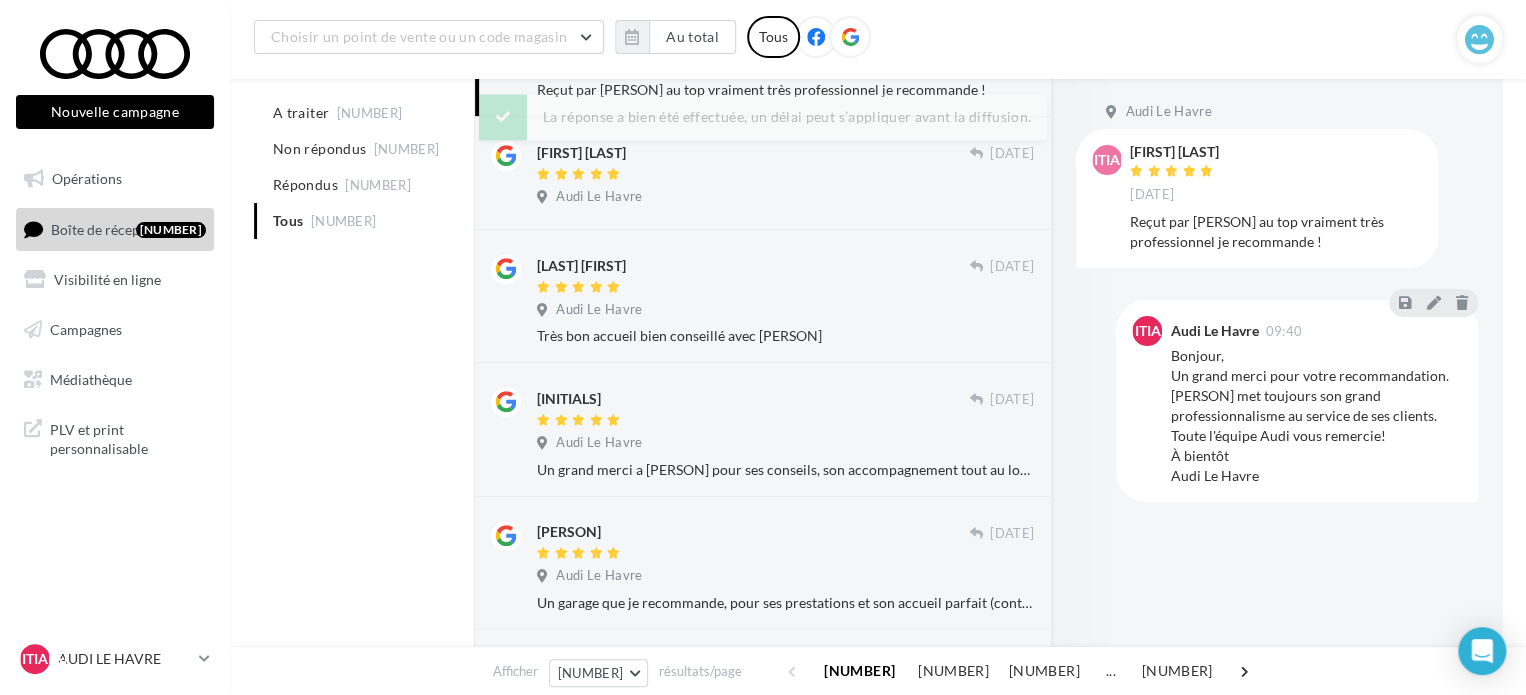 scroll, scrollTop: 346, scrollLeft: 0, axis: vertical 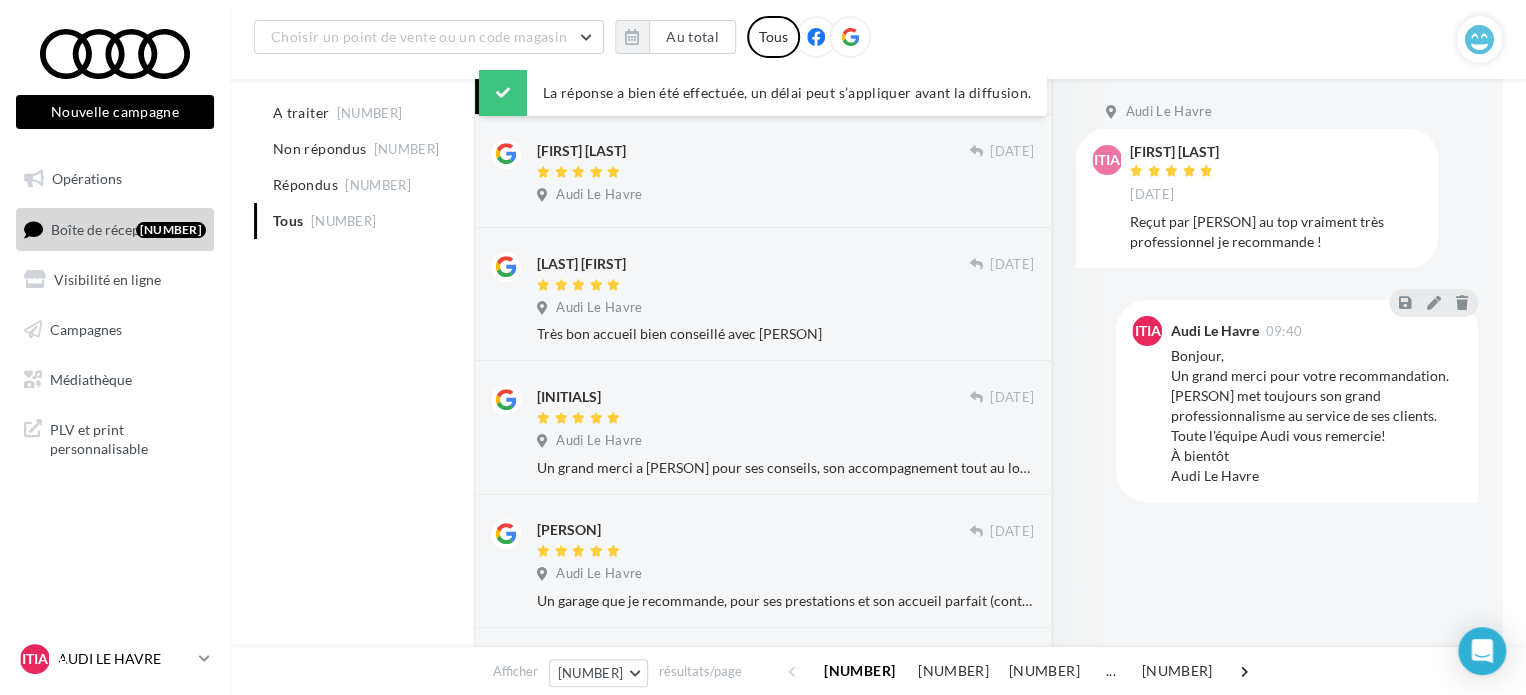 click on "AUDI  LE HAVRE" at bounding box center [124, 659] 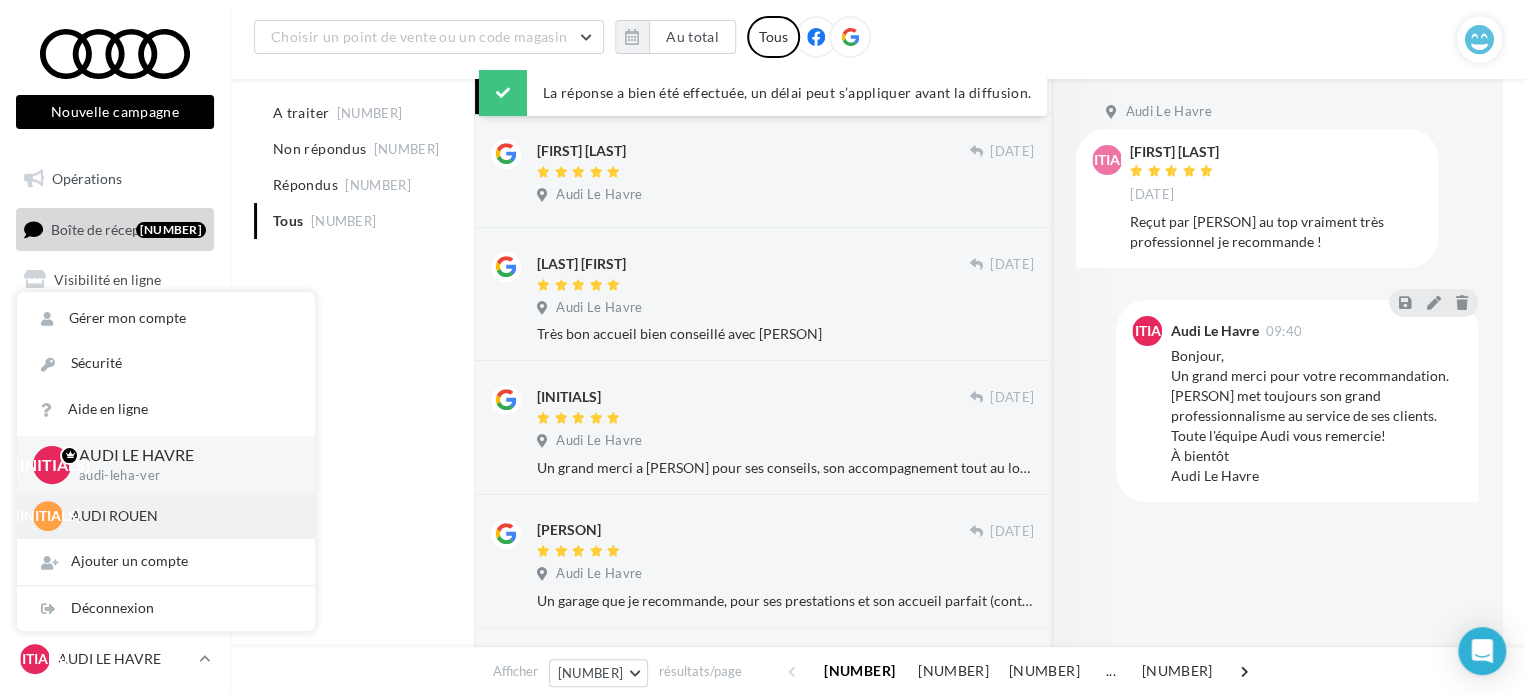 click on "AUDI ROUEN" at bounding box center [181, 516] 